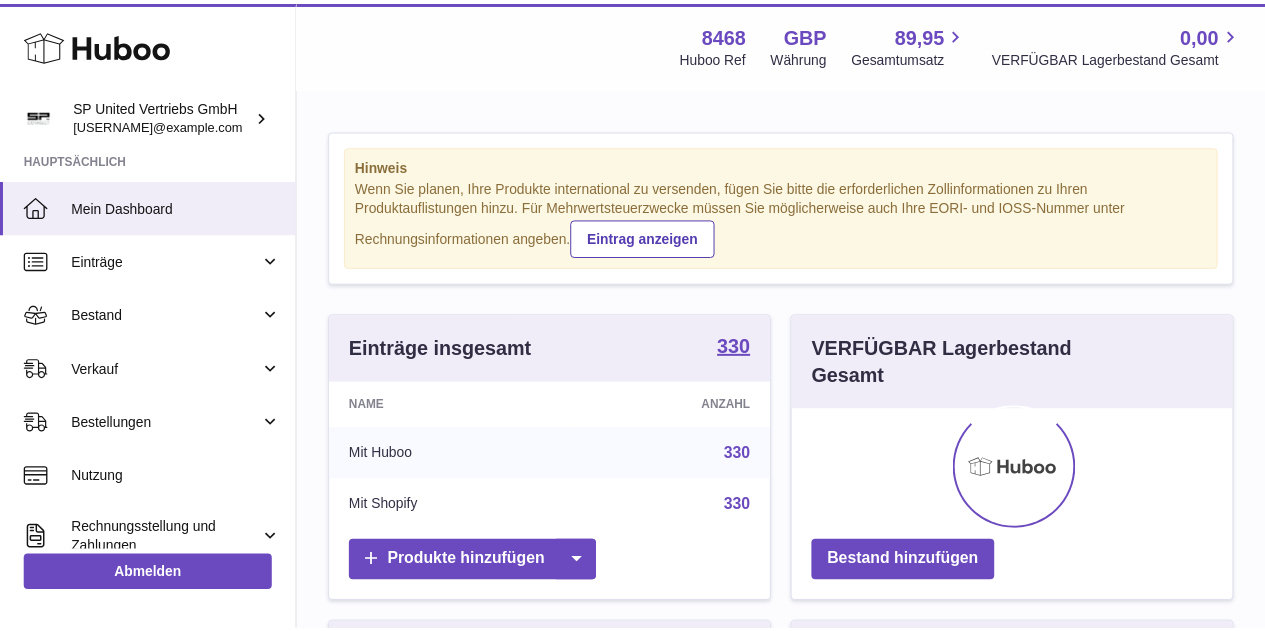scroll, scrollTop: 0, scrollLeft: 0, axis: both 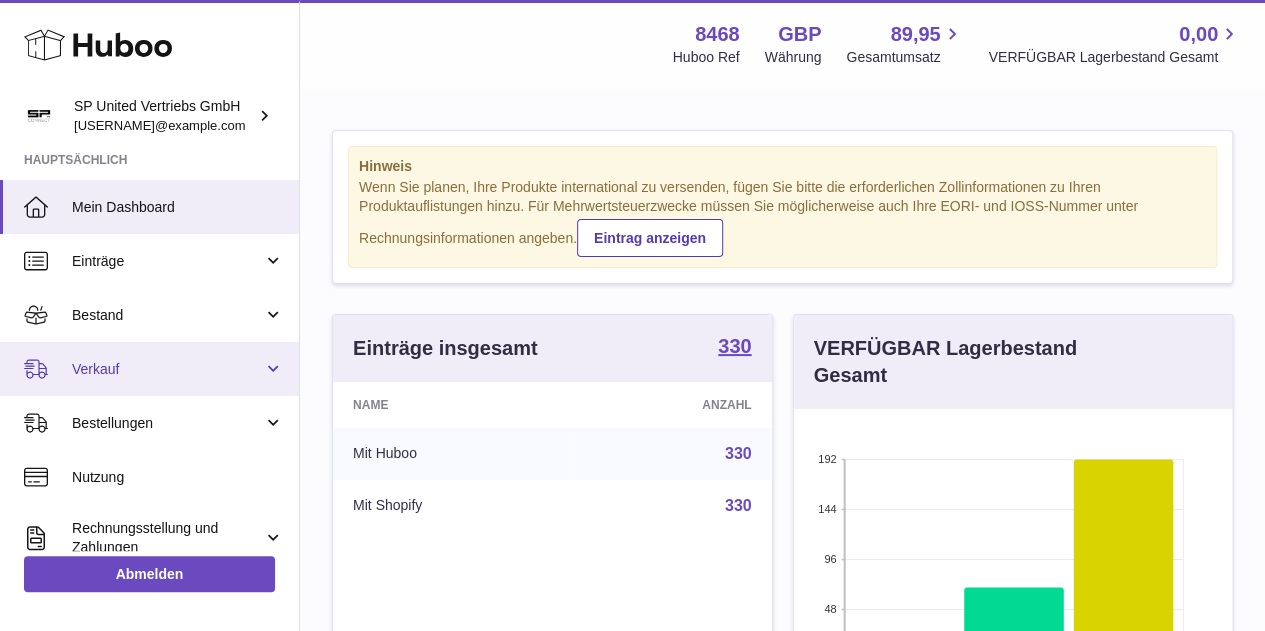 click on "Verkauf" at bounding box center (149, 369) 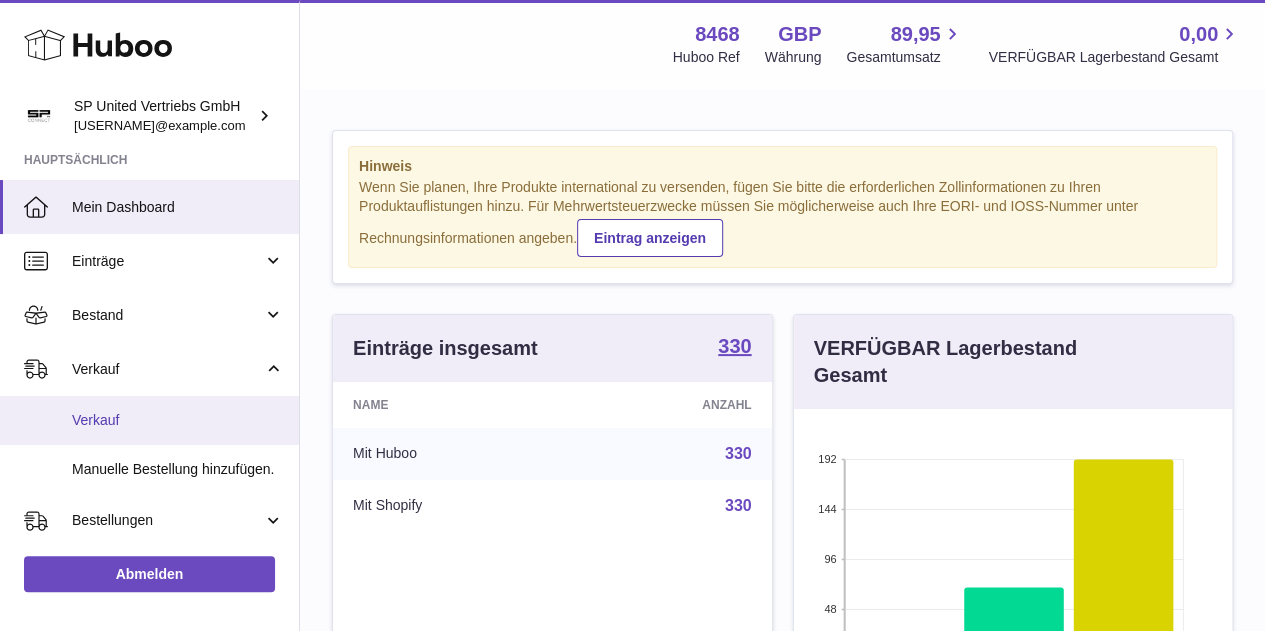 click on "Verkauf" at bounding box center [178, 420] 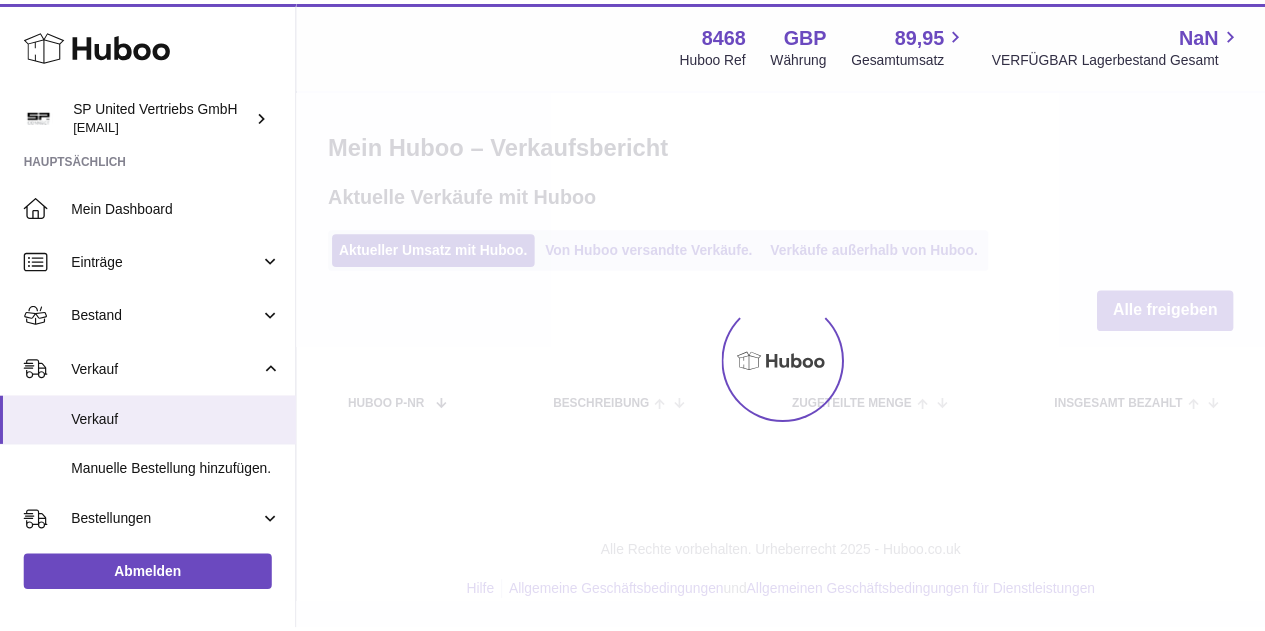 scroll, scrollTop: 0, scrollLeft: 0, axis: both 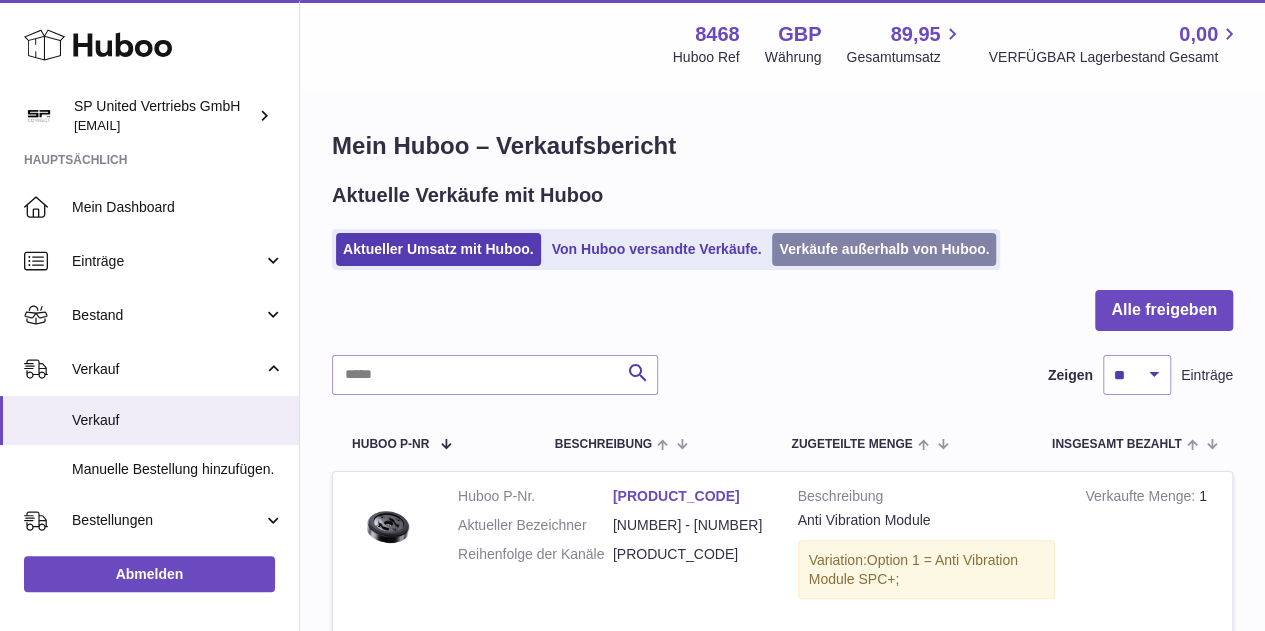 click on "Verkäufe außerhalb von Huboo." at bounding box center (884, 249) 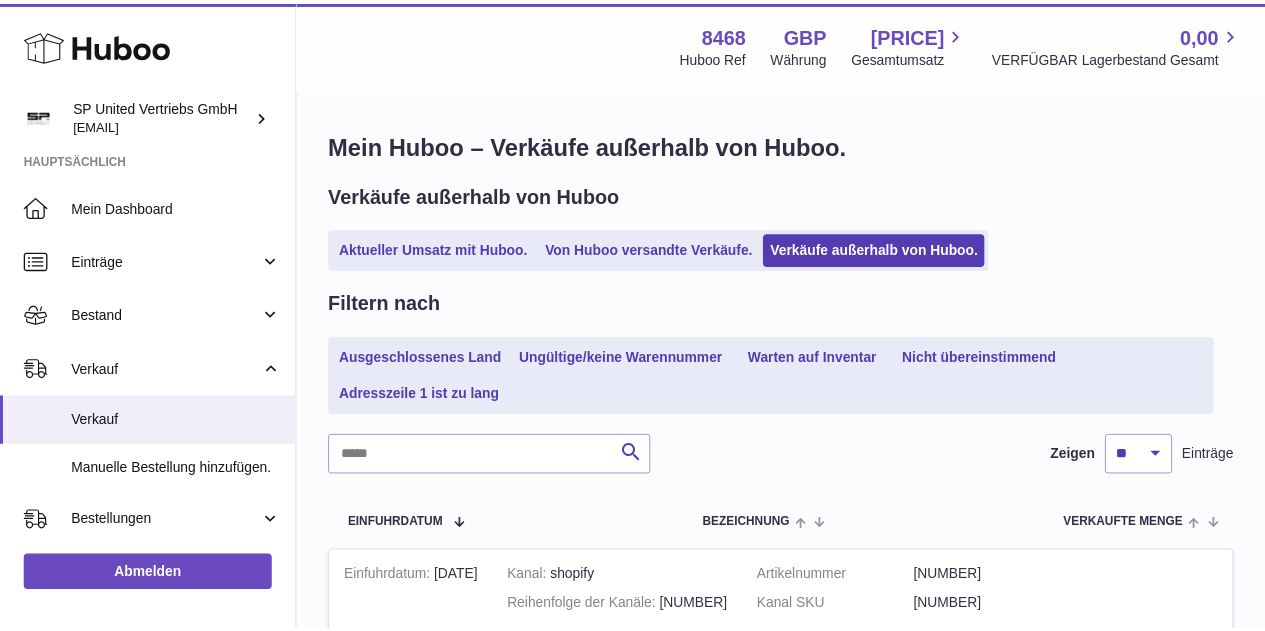 scroll, scrollTop: 0, scrollLeft: 0, axis: both 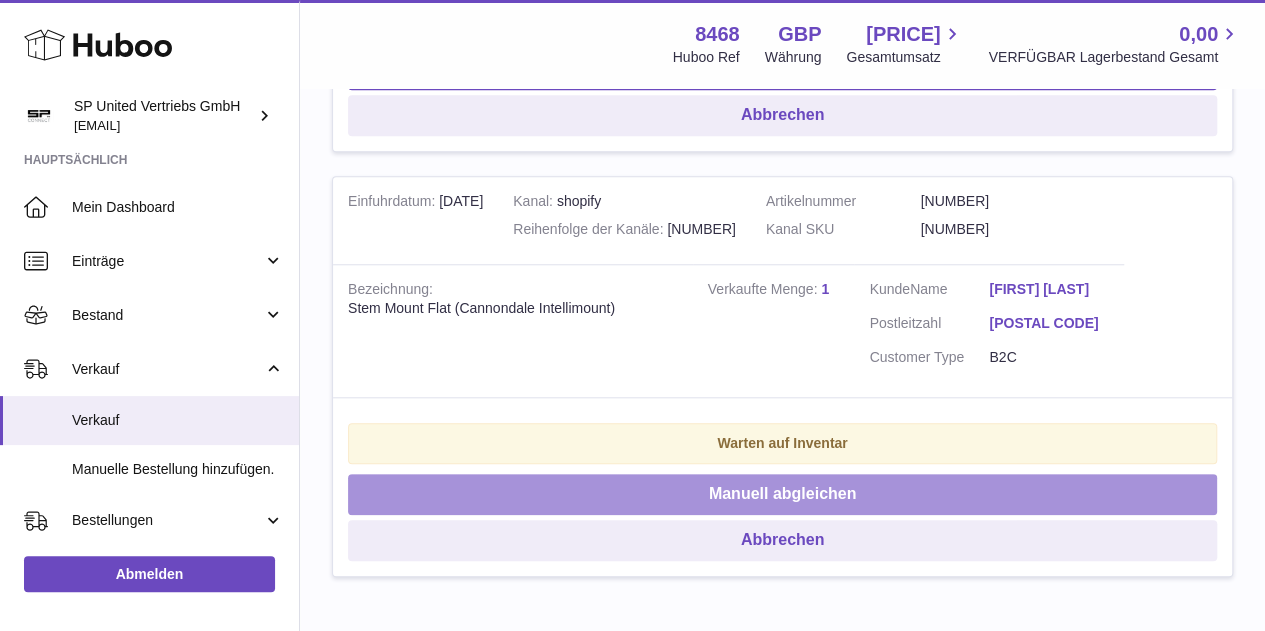 click on "Manuell abgleichen" at bounding box center [782, 494] 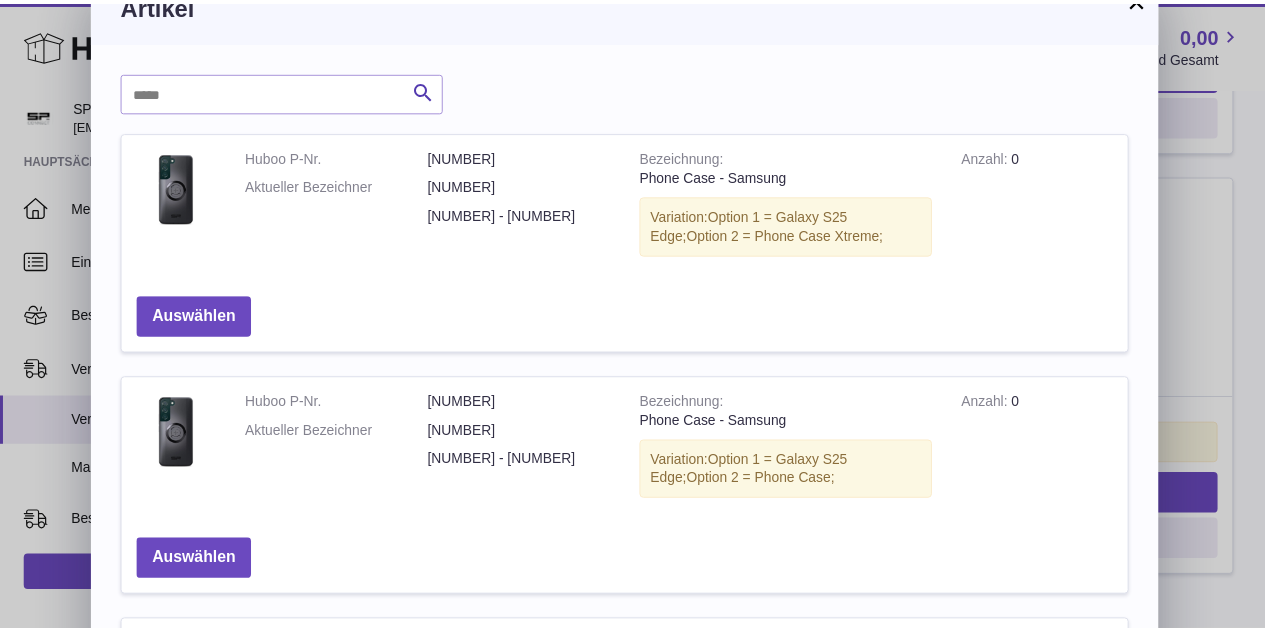 scroll, scrollTop: 0, scrollLeft: 0, axis: both 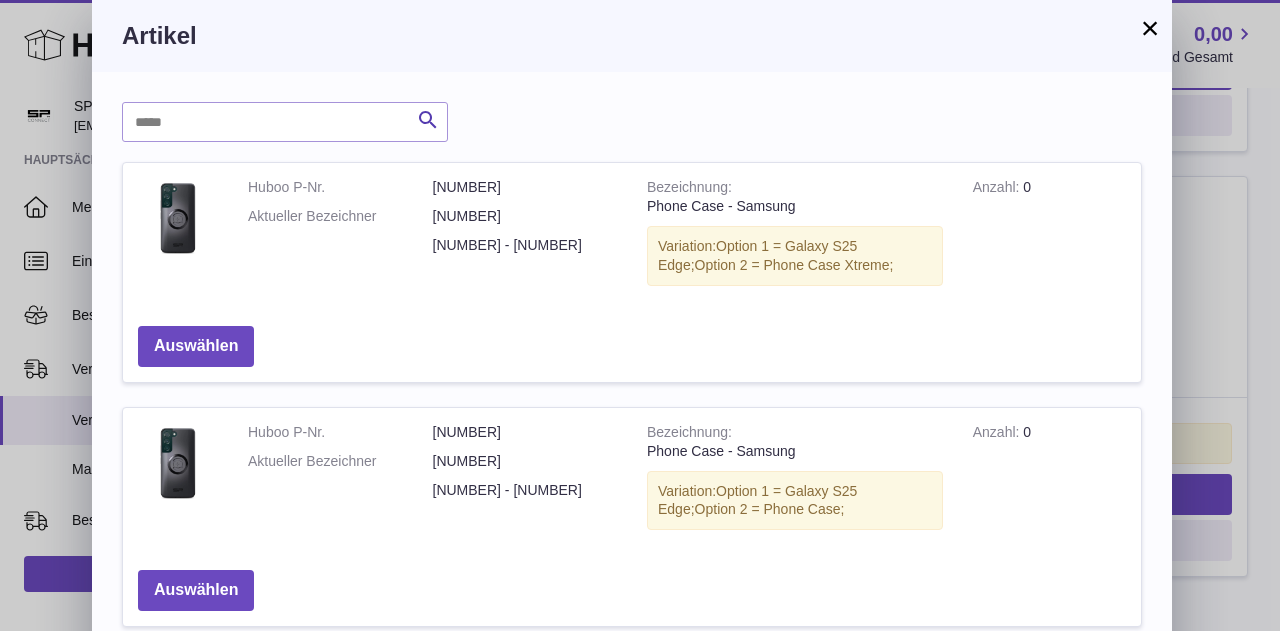 click on "×" at bounding box center [1150, 28] 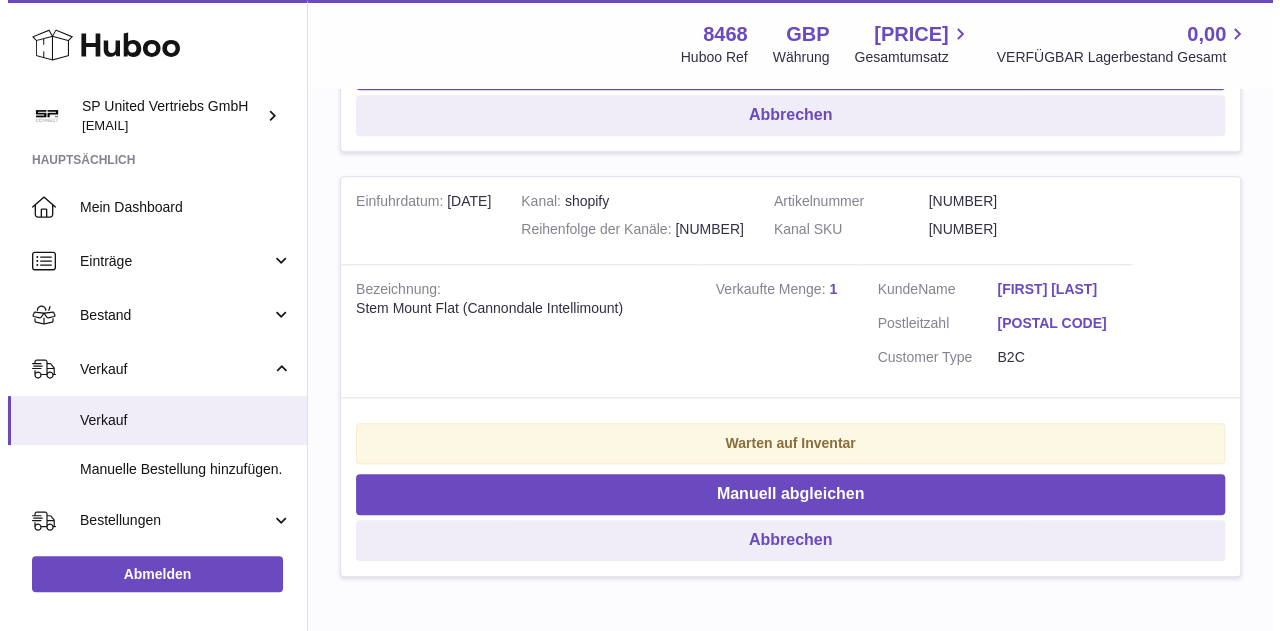 scroll, scrollTop: 700, scrollLeft: 0, axis: vertical 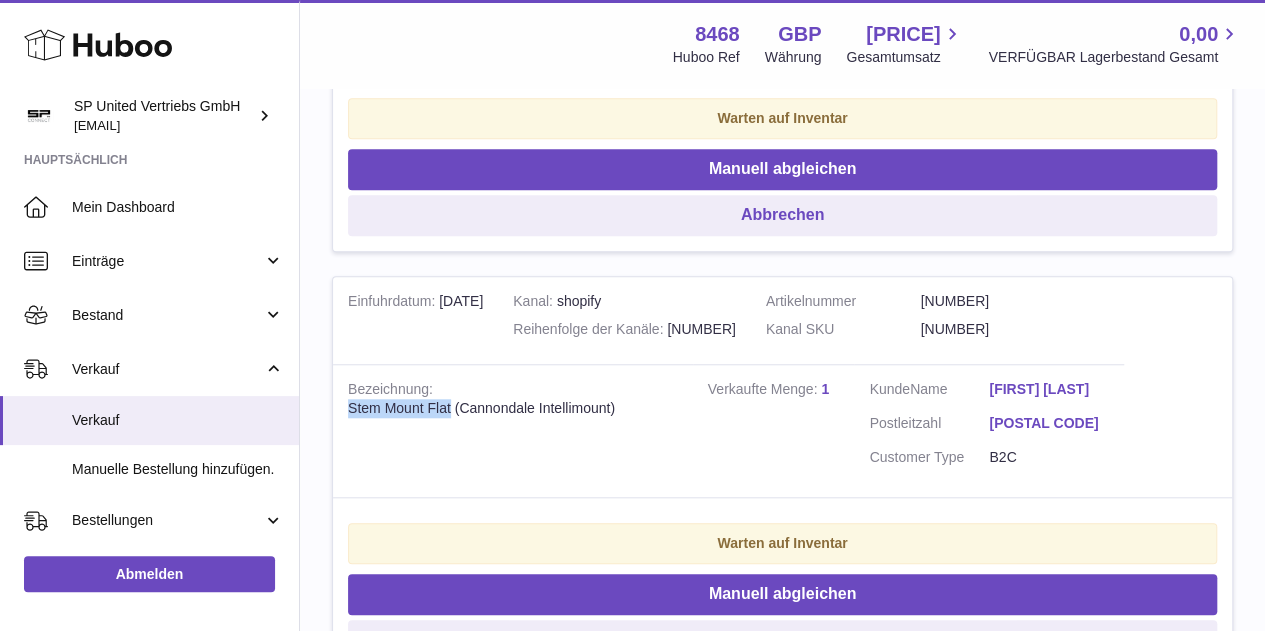 drag, startPoint x: 348, startPoint y: 407, endPoint x: 450, endPoint y: 410, distance: 102.044106 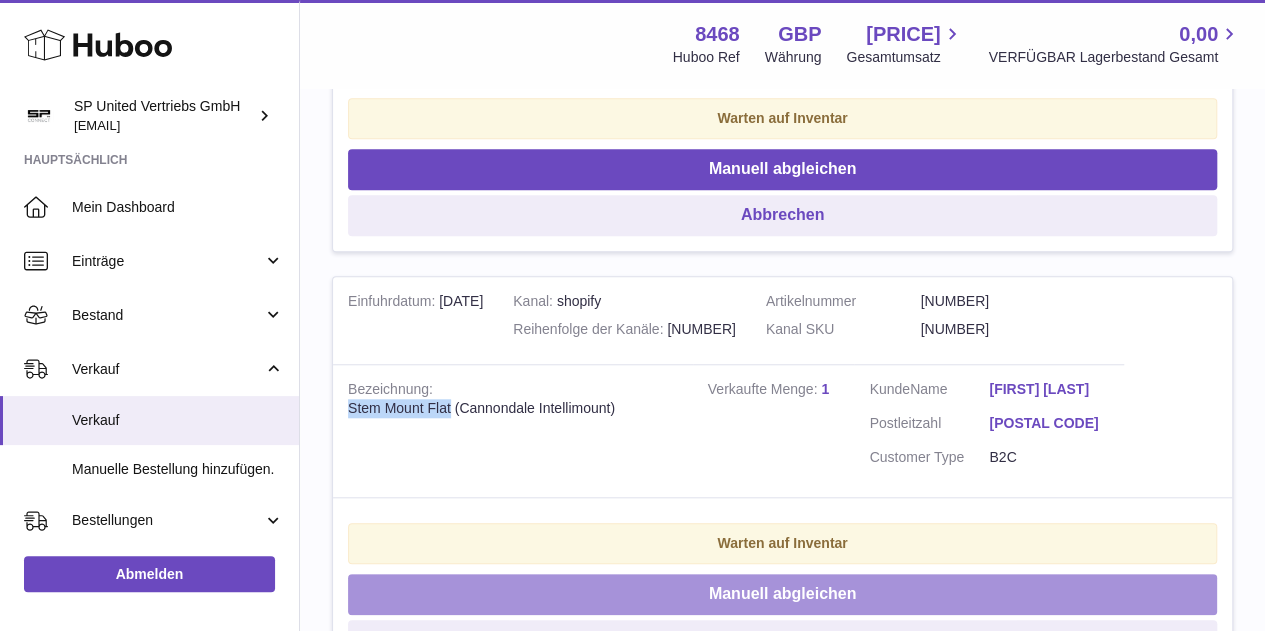 click on "Manuell abgleichen" at bounding box center (782, 594) 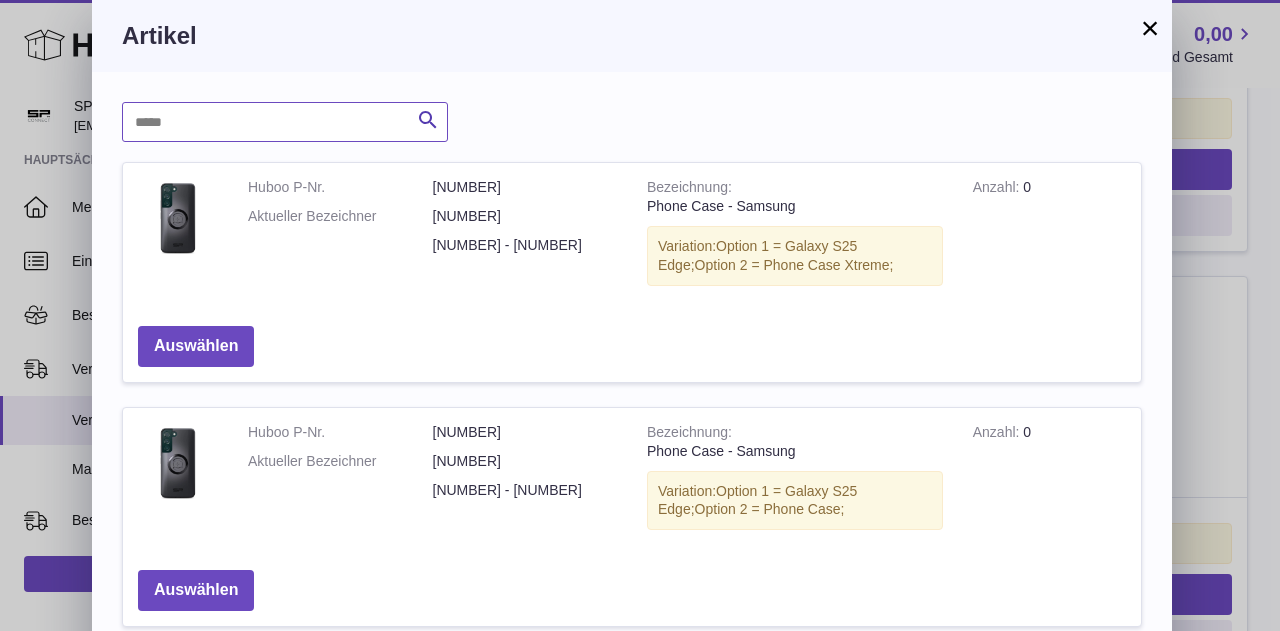 click at bounding box center [285, 122] 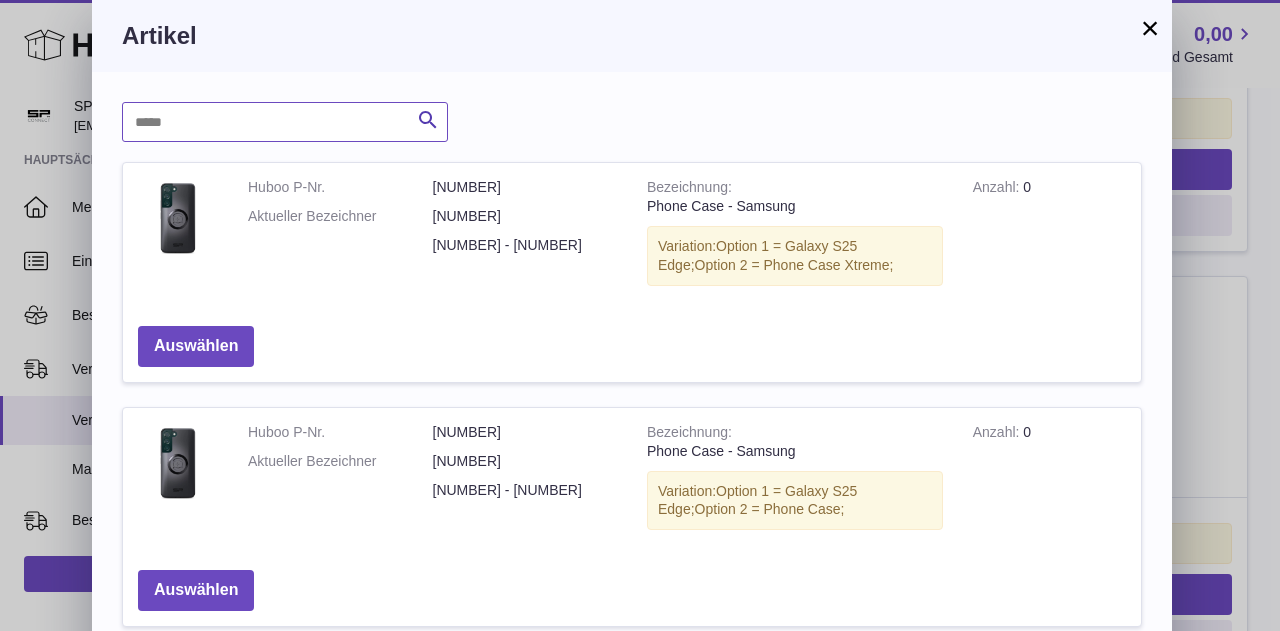 paste on "**********" 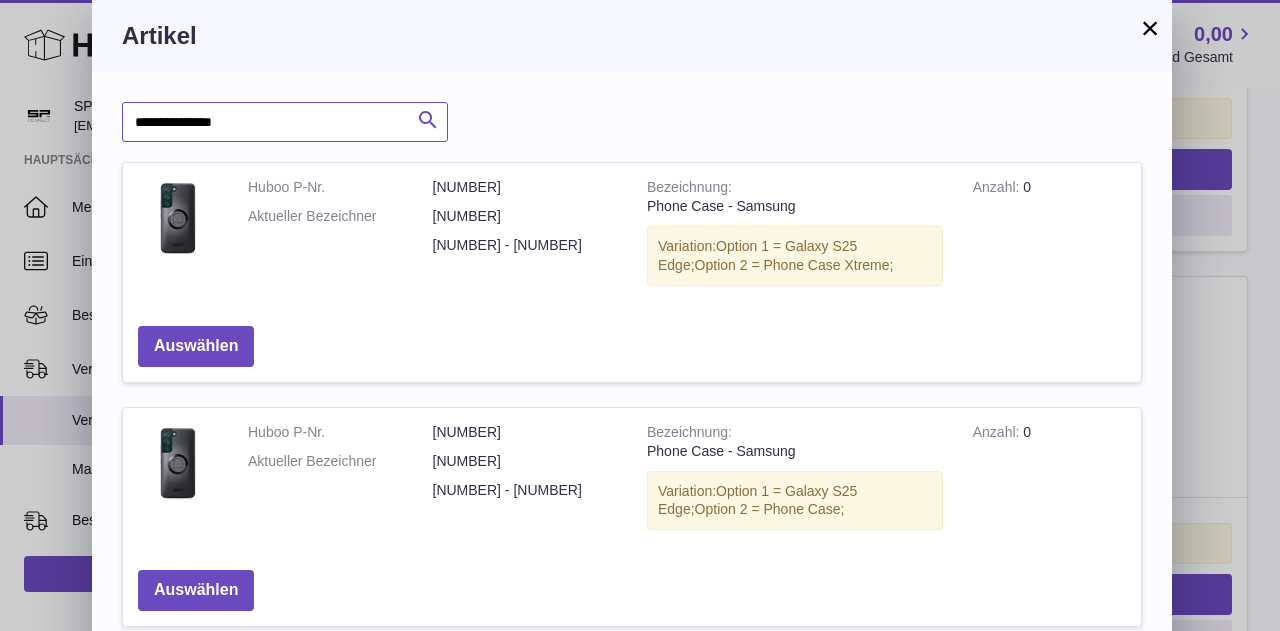 type on "**********" 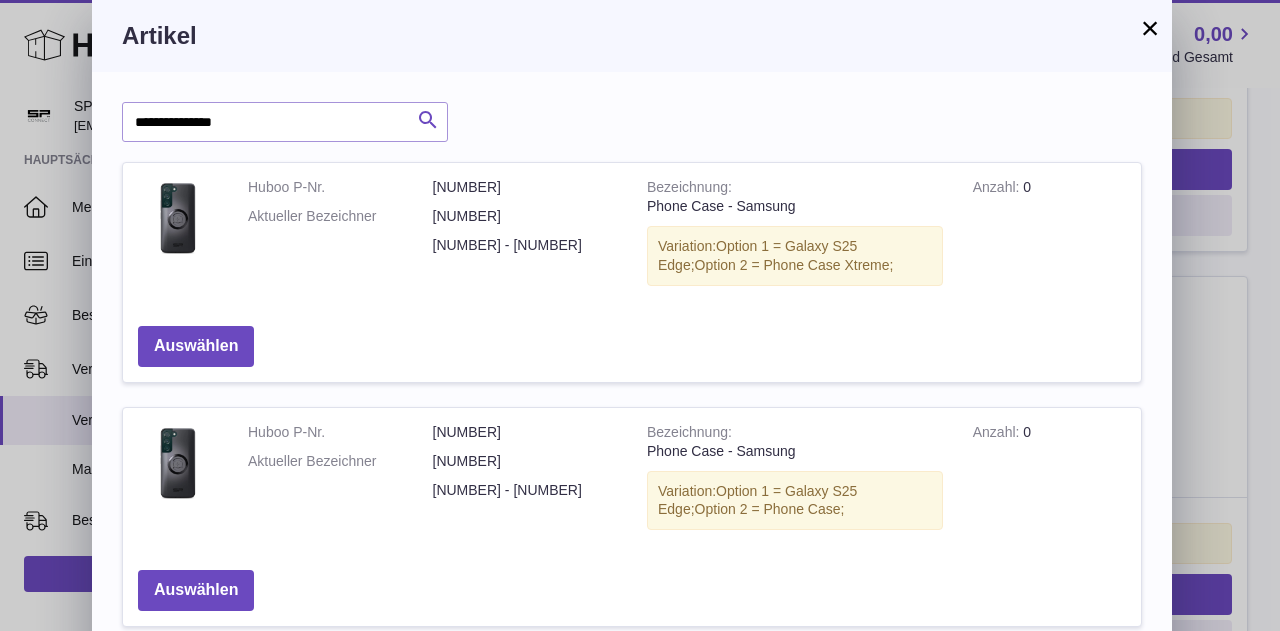 click at bounding box center (428, 120) 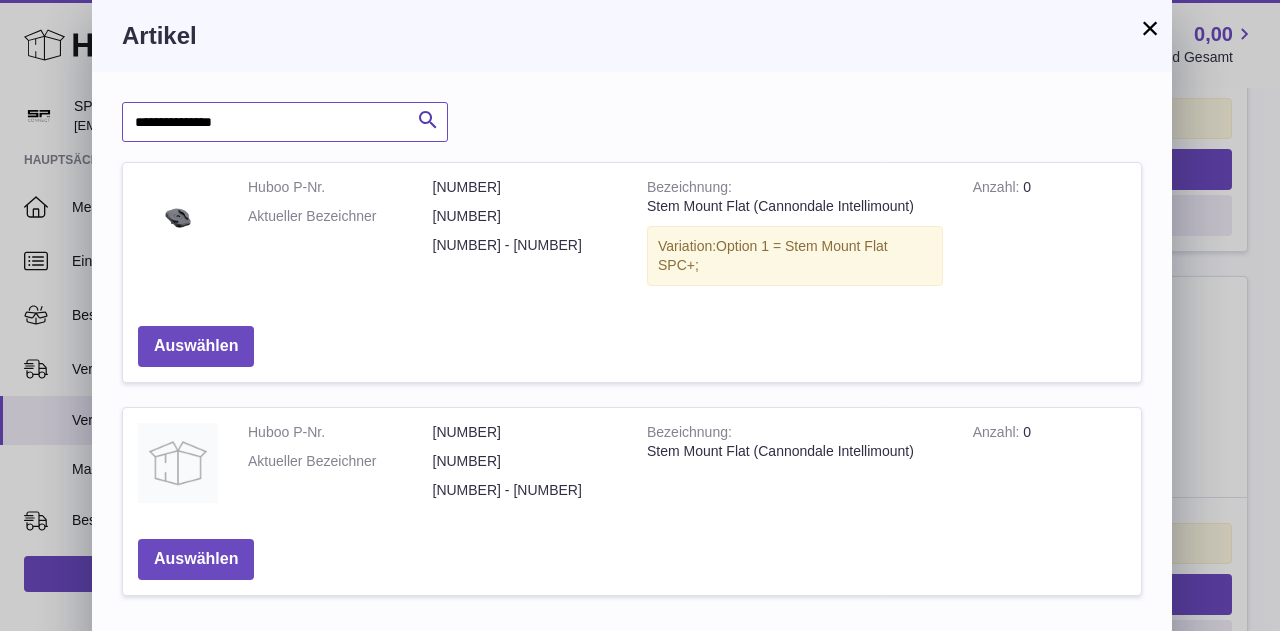 drag, startPoint x: 285, startPoint y: 123, endPoint x: 114, endPoint y: 116, distance: 171.14322 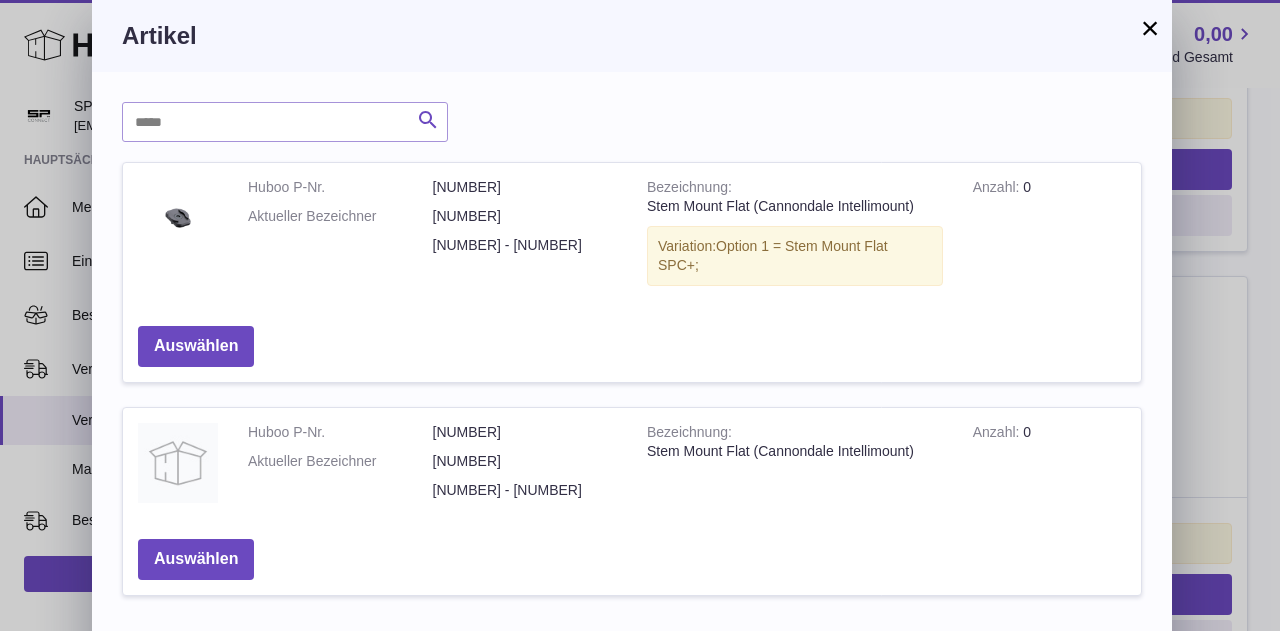click at bounding box center (428, 120) 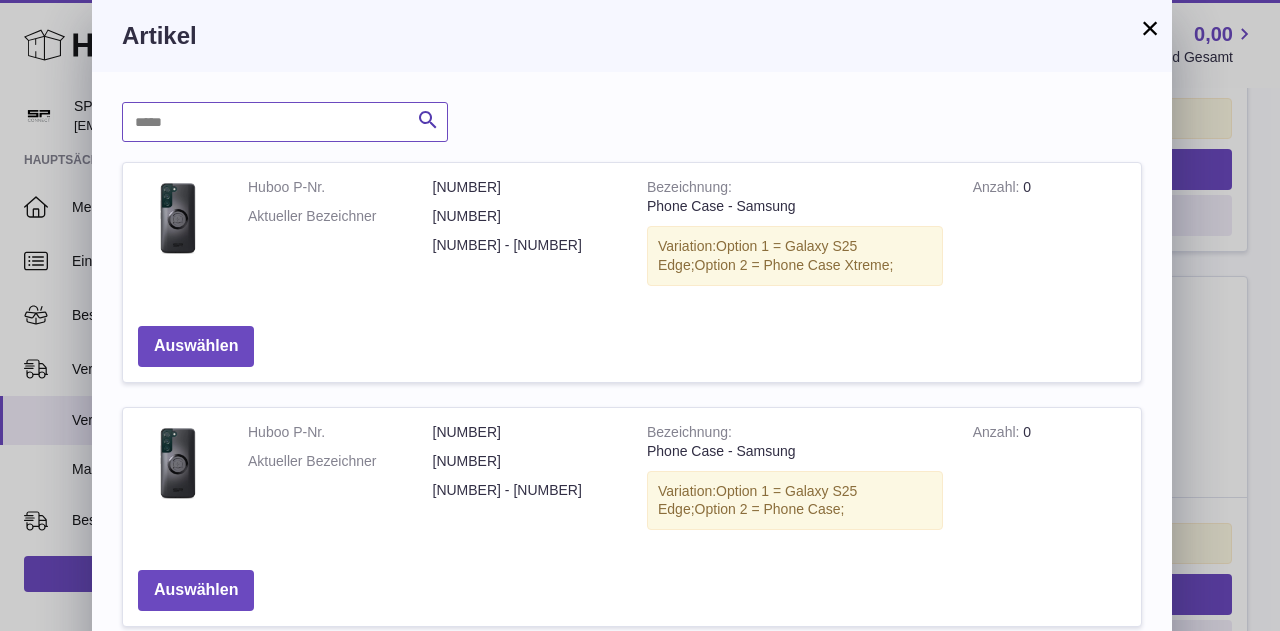 click at bounding box center (285, 122) 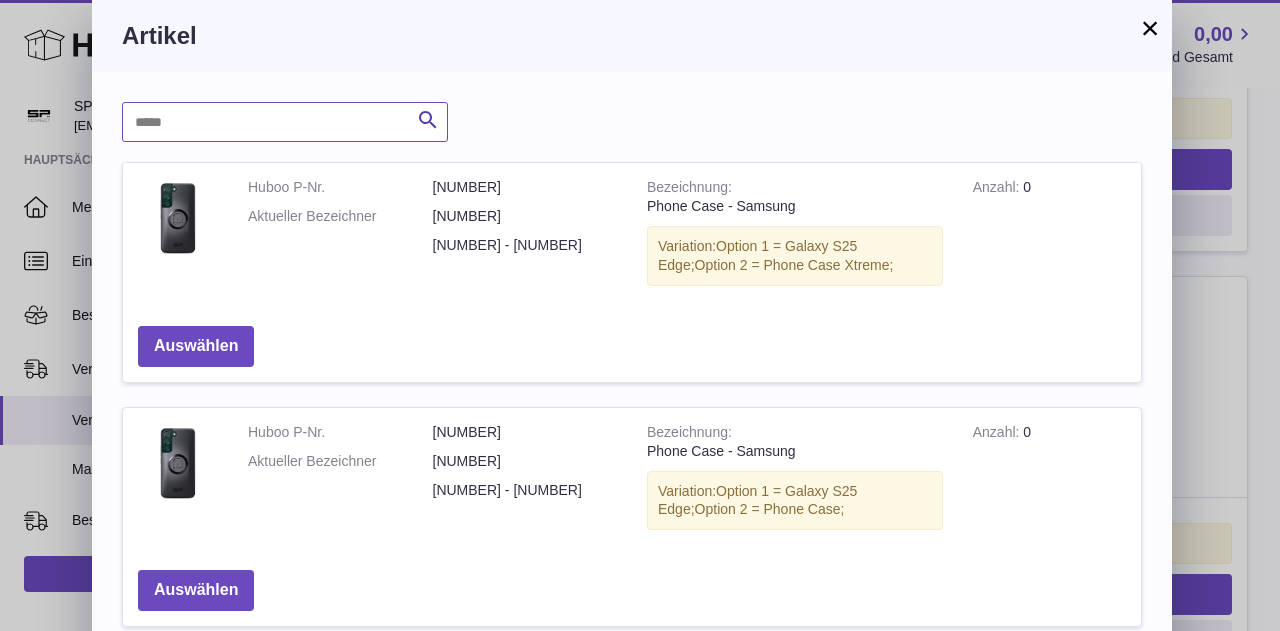 paste on "**********" 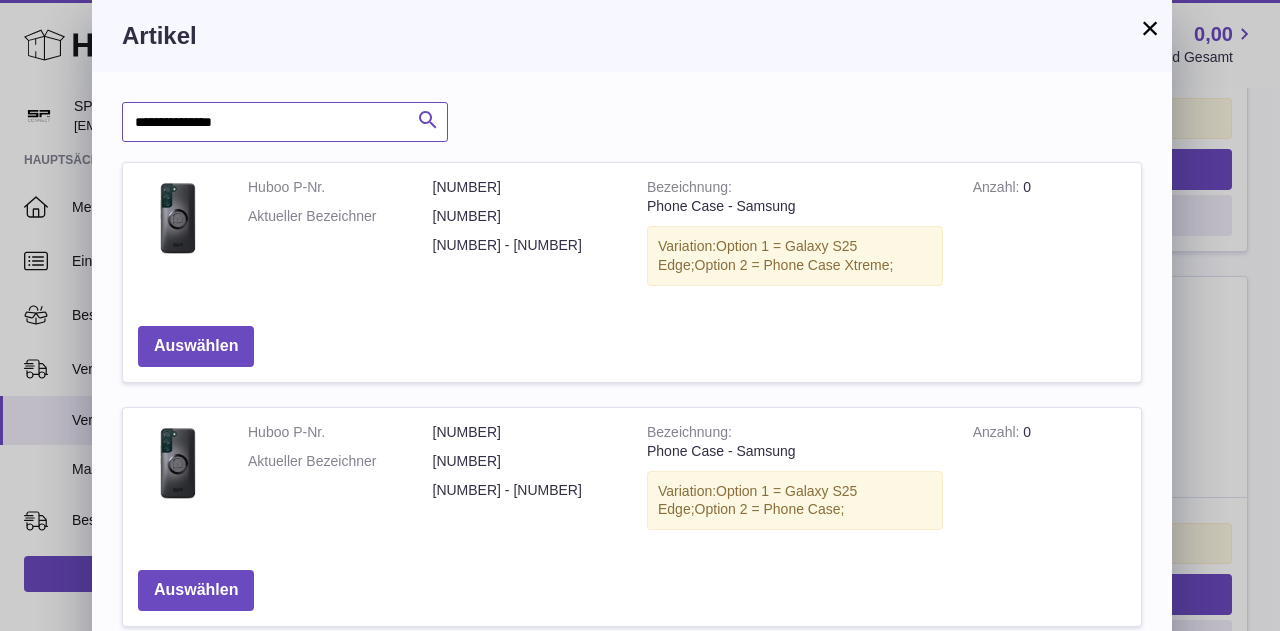 type on "**********" 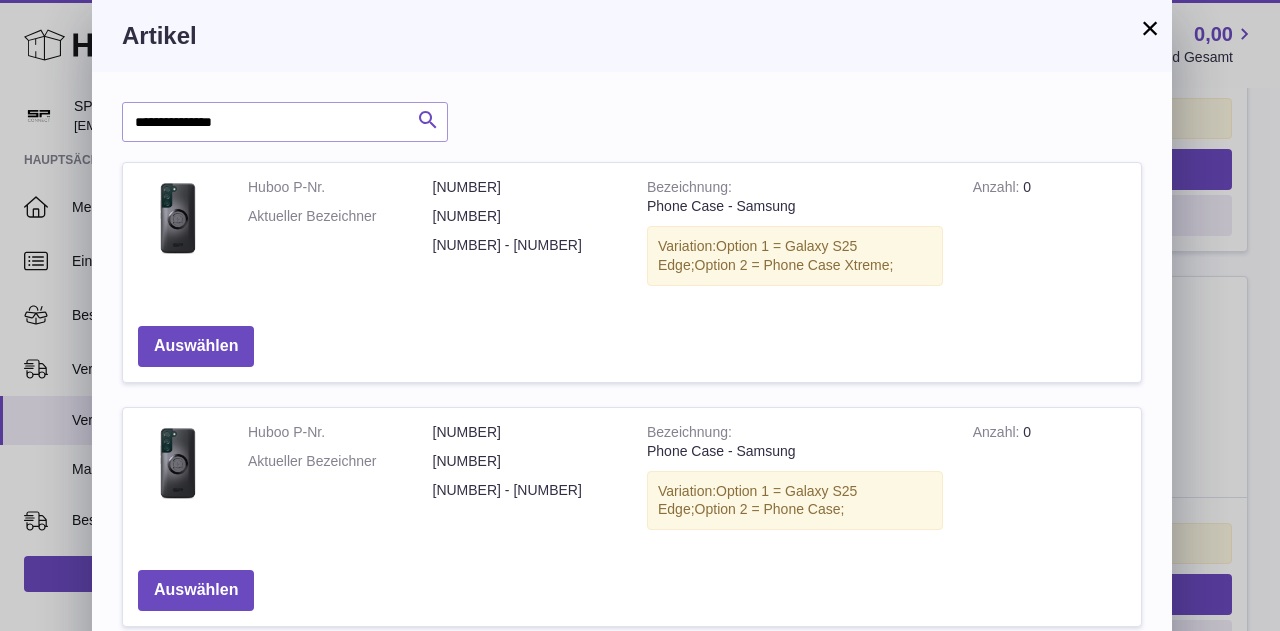 click at bounding box center [428, 120] 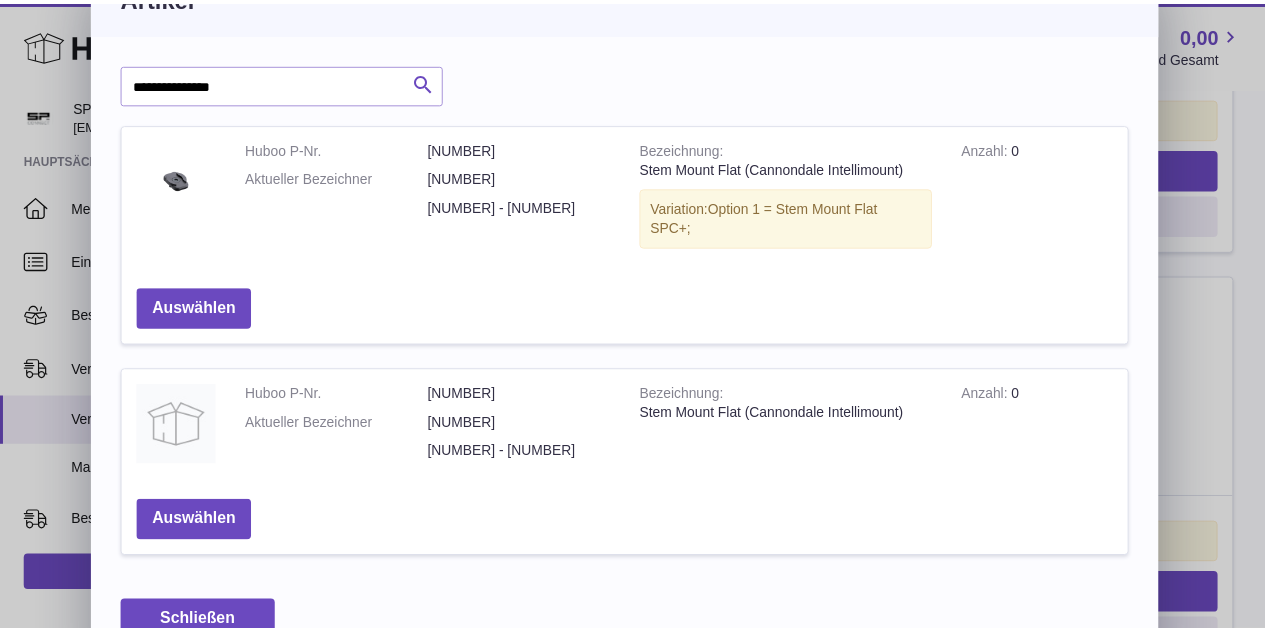 scroll, scrollTop: 0, scrollLeft: 0, axis: both 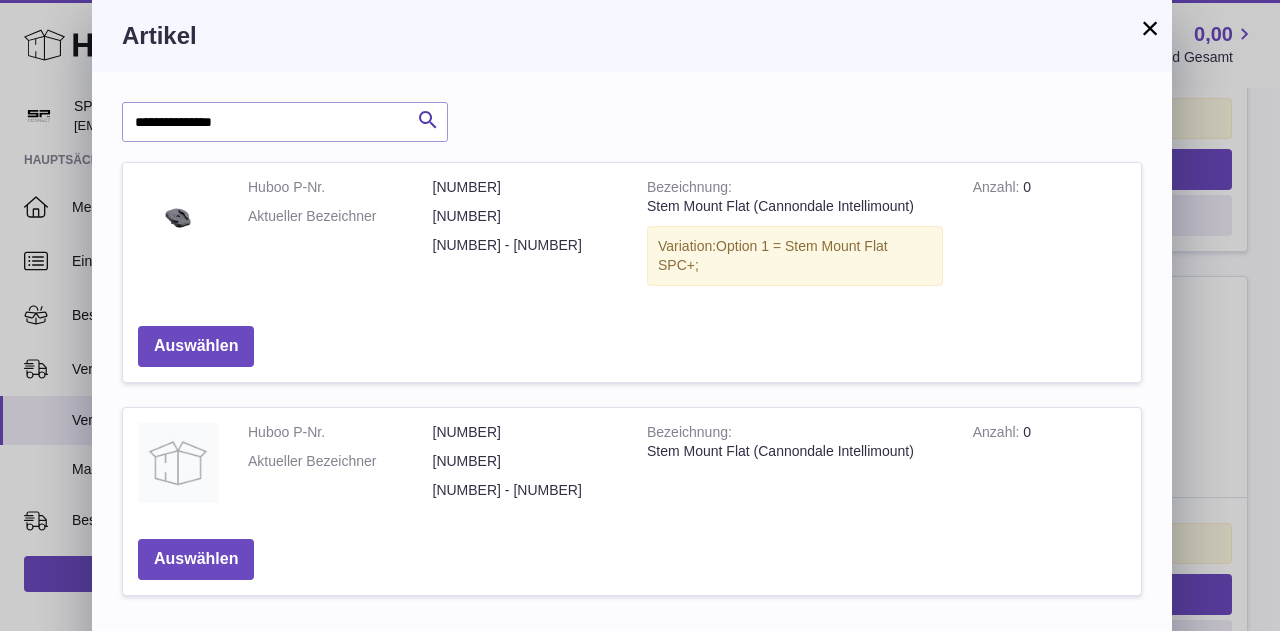 click on "×" at bounding box center [1150, 28] 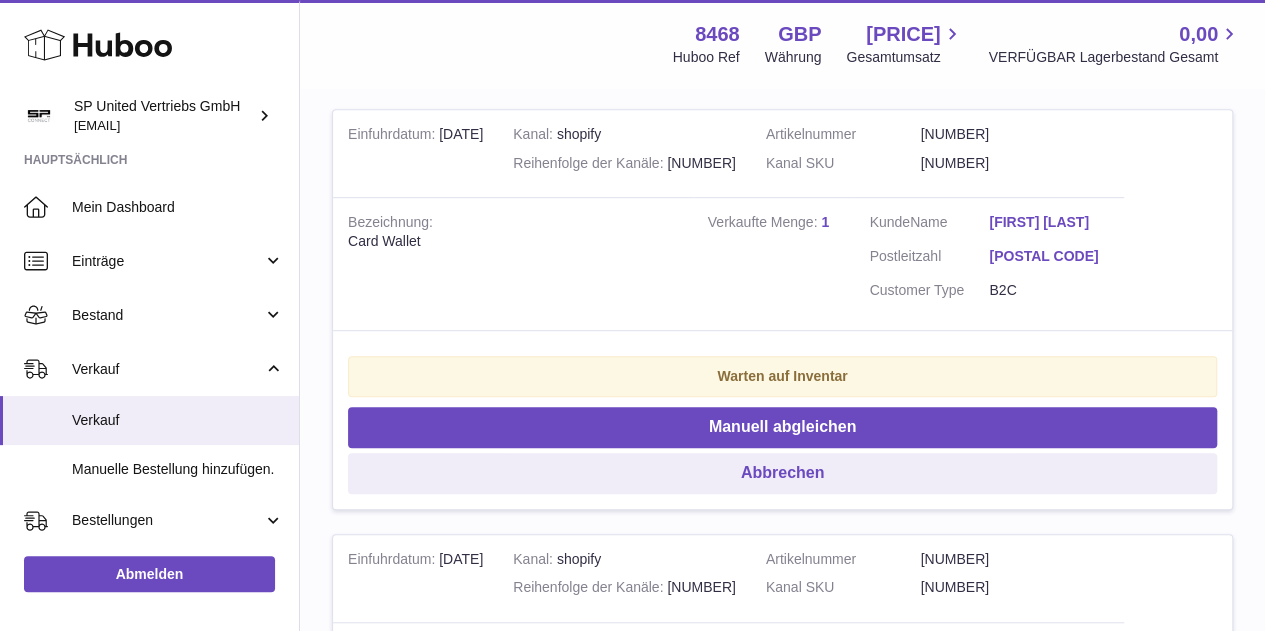 scroll, scrollTop: 400, scrollLeft: 0, axis: vertical 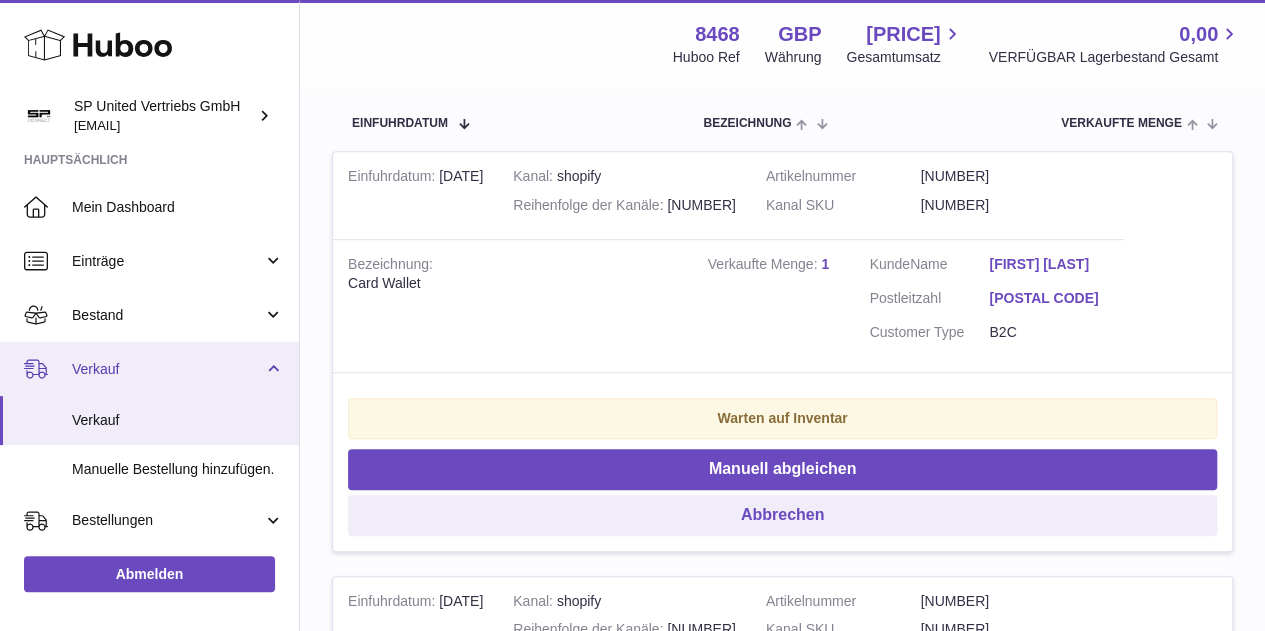 click on "Verkauf" at bounding box center (167, 369) 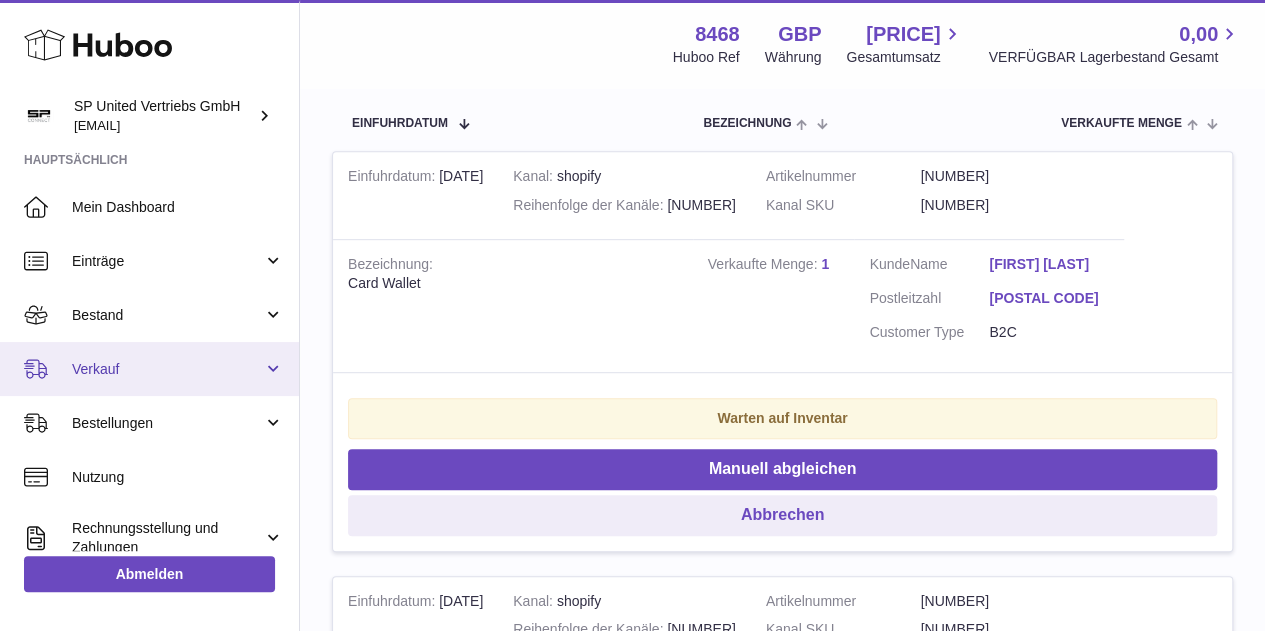 click on "Verkauf" at bounding box center [167, 369] 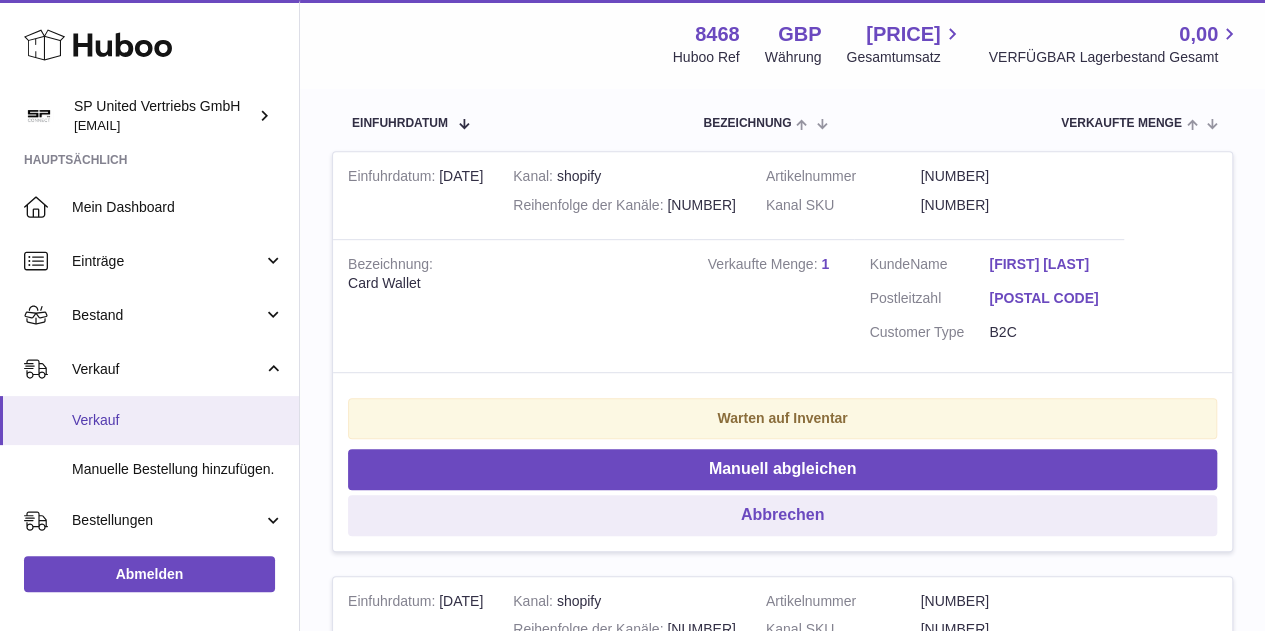 click on "Verkauf" at bounding box center (149, 420) 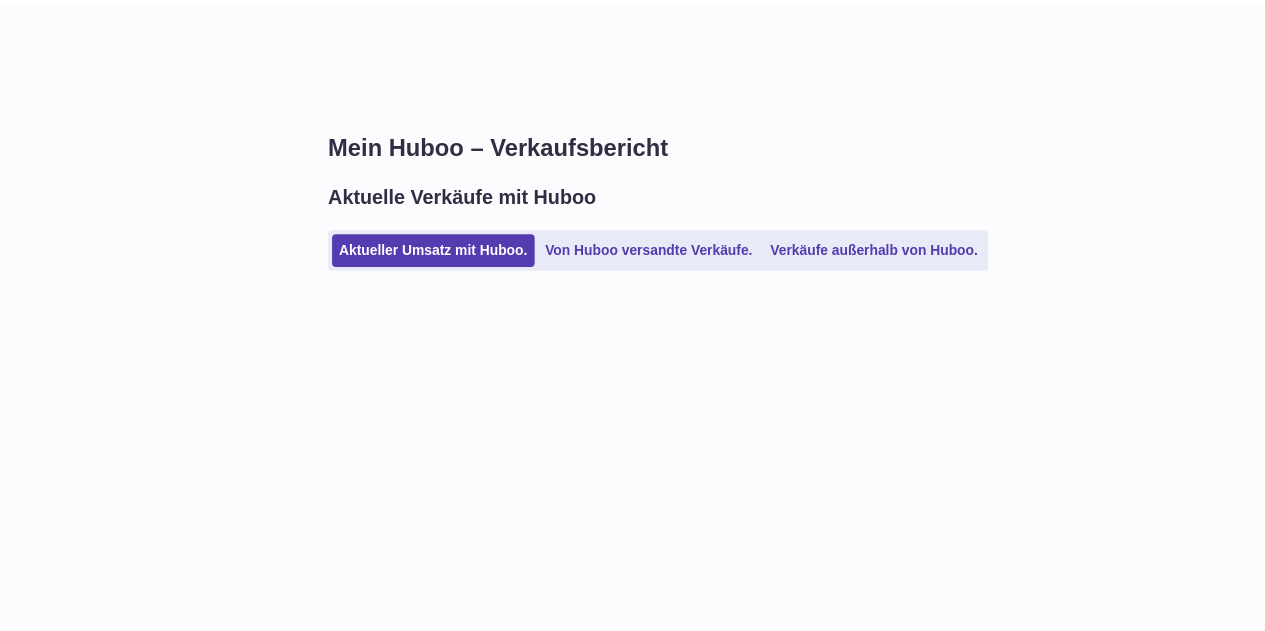 scroll, scrollTop: 0, scrollLeft: 0, axis: both 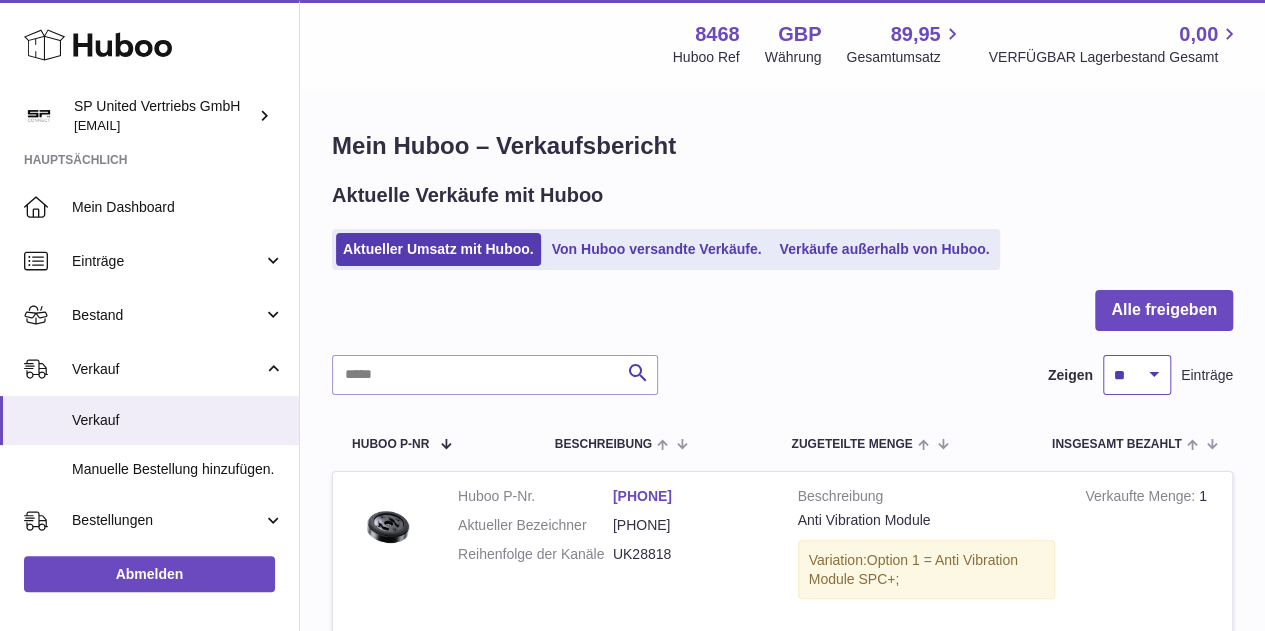 click on "** ** ** ***" at bounding box center [1137, 375] 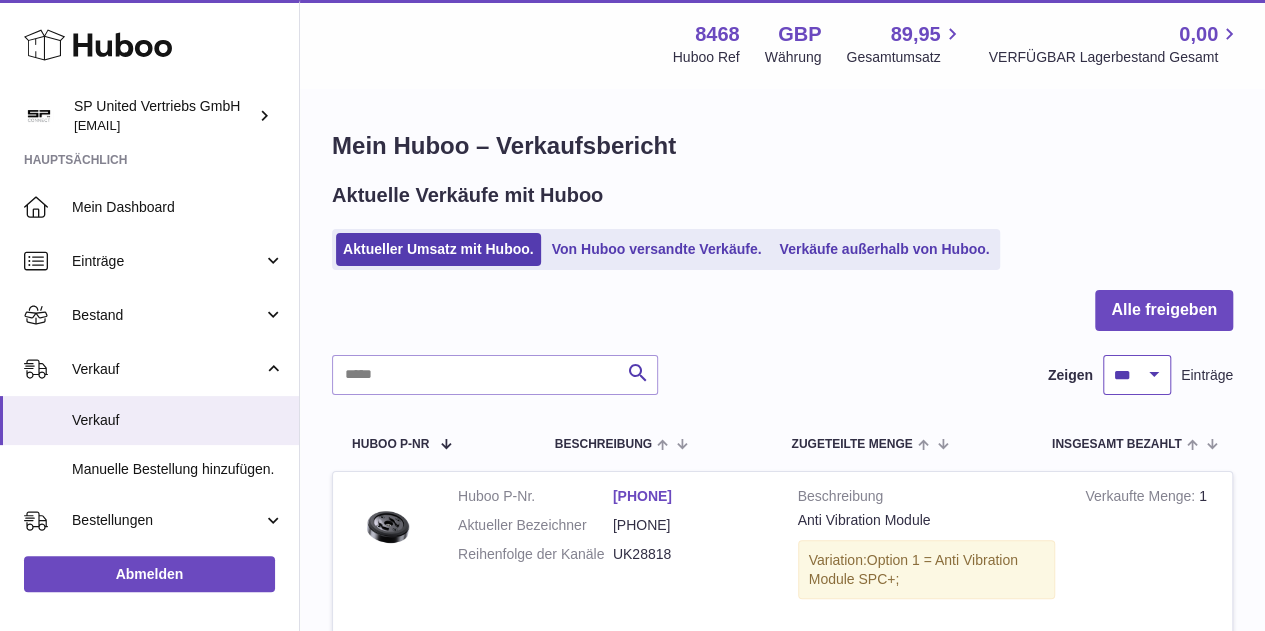 click on "** ** ** ***" at bounding box center [1137, 375] 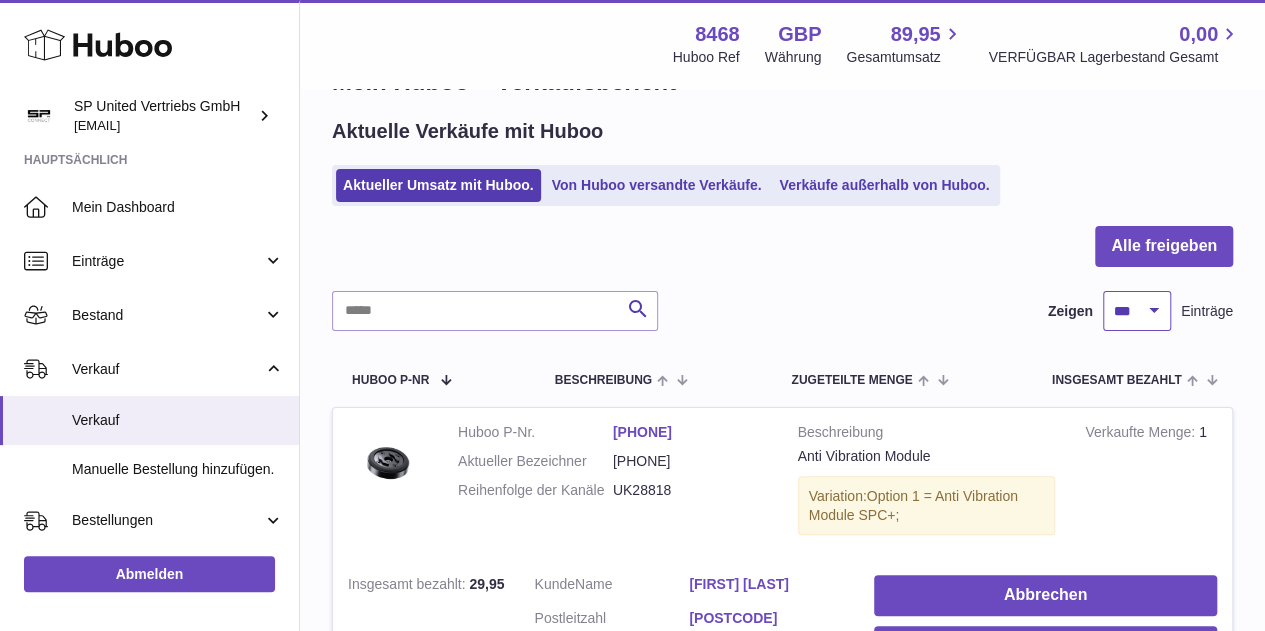 scroll, scrollTop: 0, scrollLeft: 0, axis: both 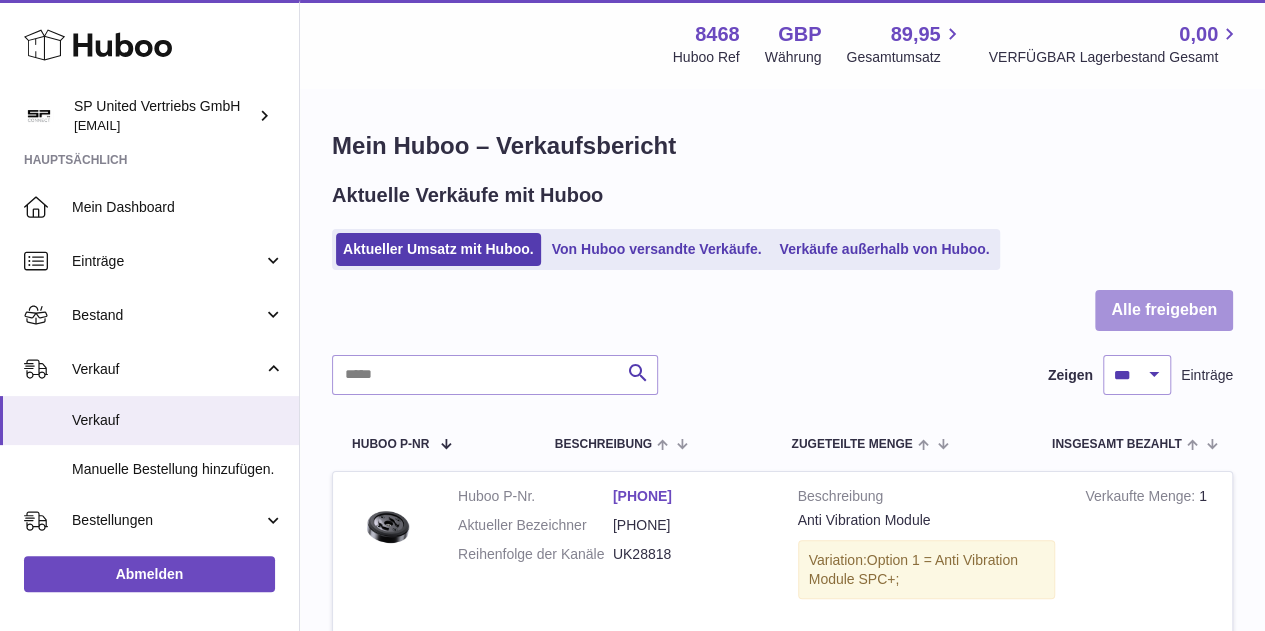 click on "Alle freigeben" at bounding box center (1164, 310) 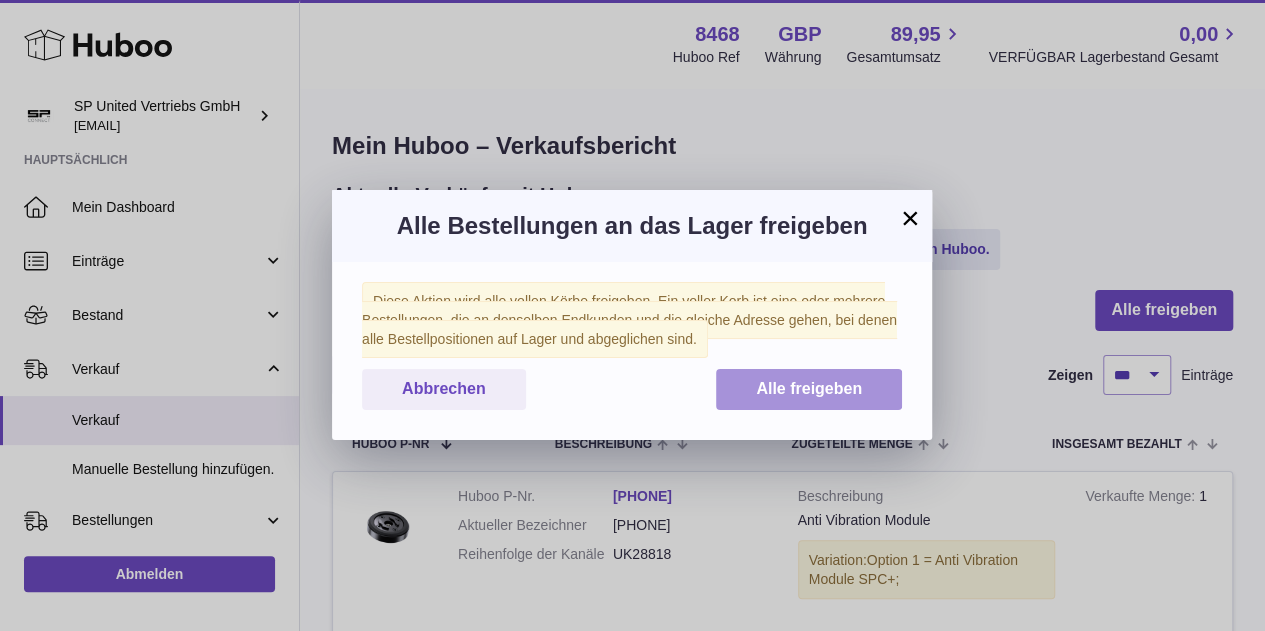click on "Alle freigeben" at bounding box center [809, 389] 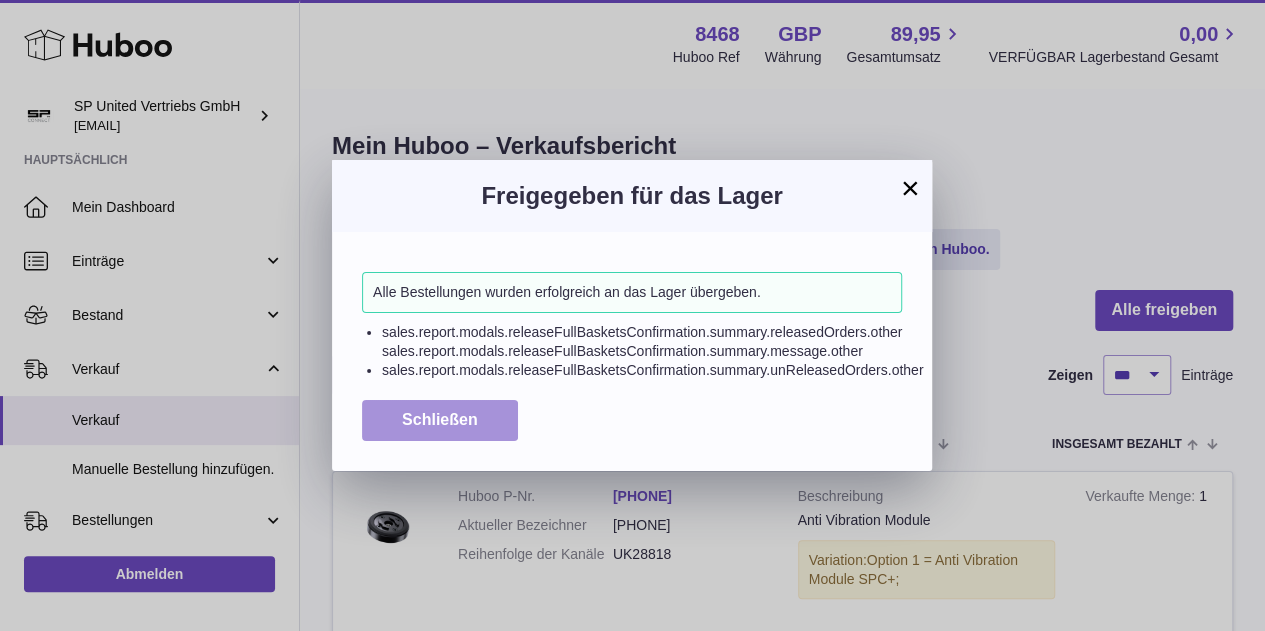 click on "Schließen" at bounding box center (440, 419) 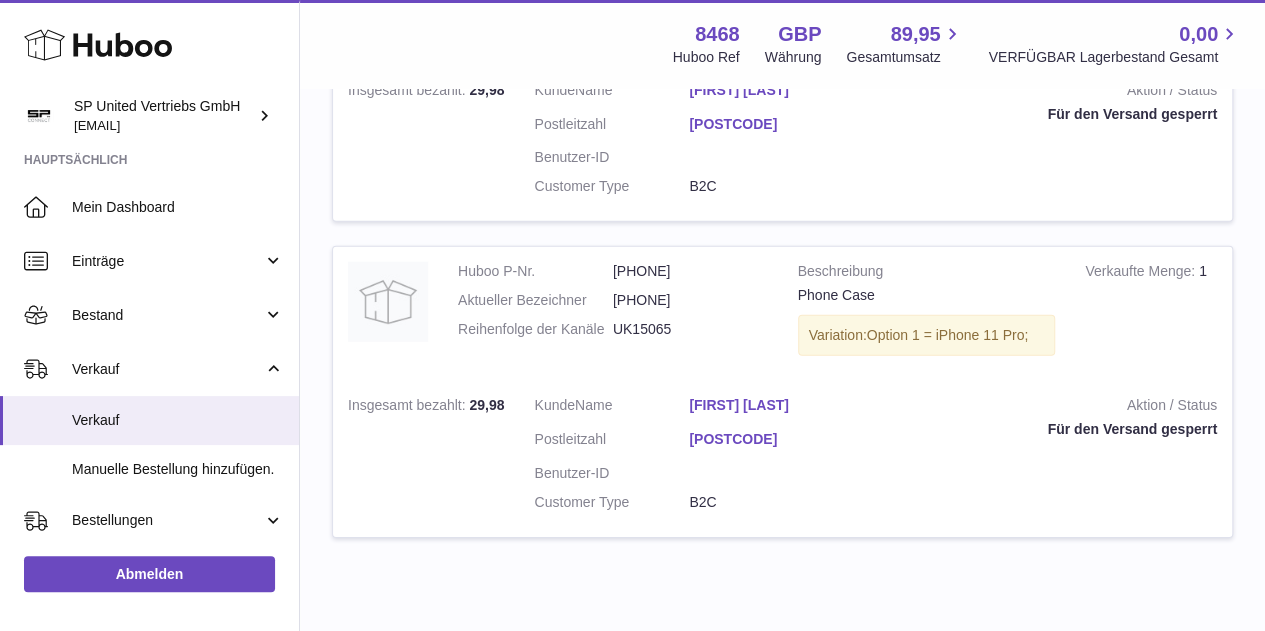 scroll, scrollTop: 2865, scrollLeft: 0, axis: vertical 